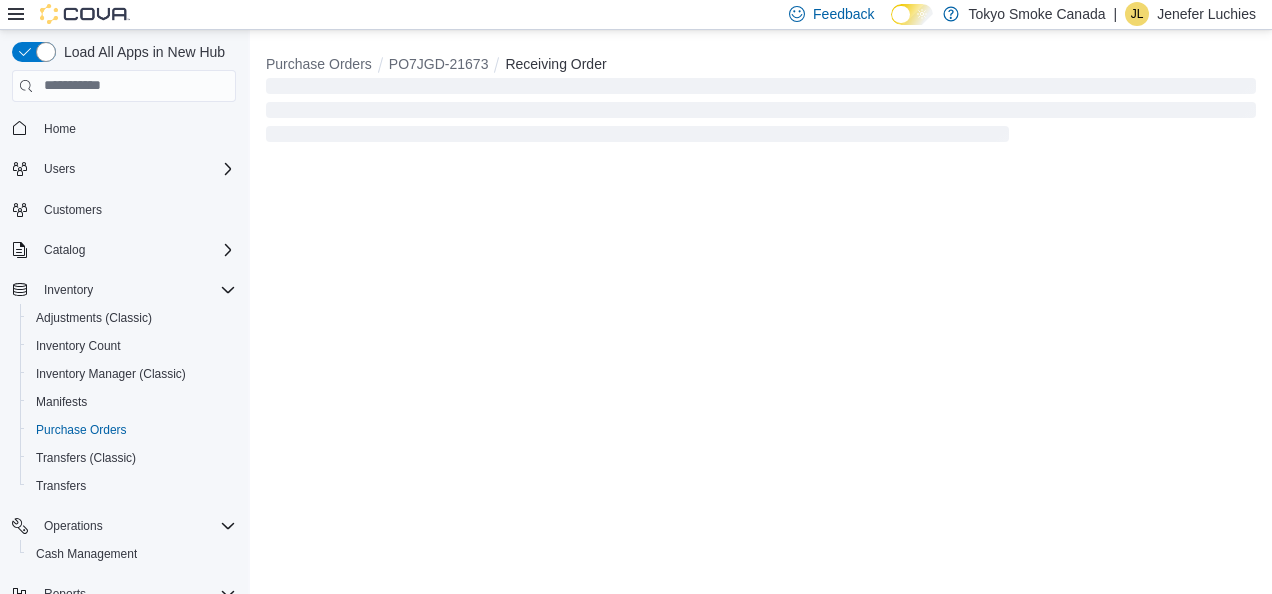 scroll, scrollTop: 0, scrollLeft: 0, axis: both 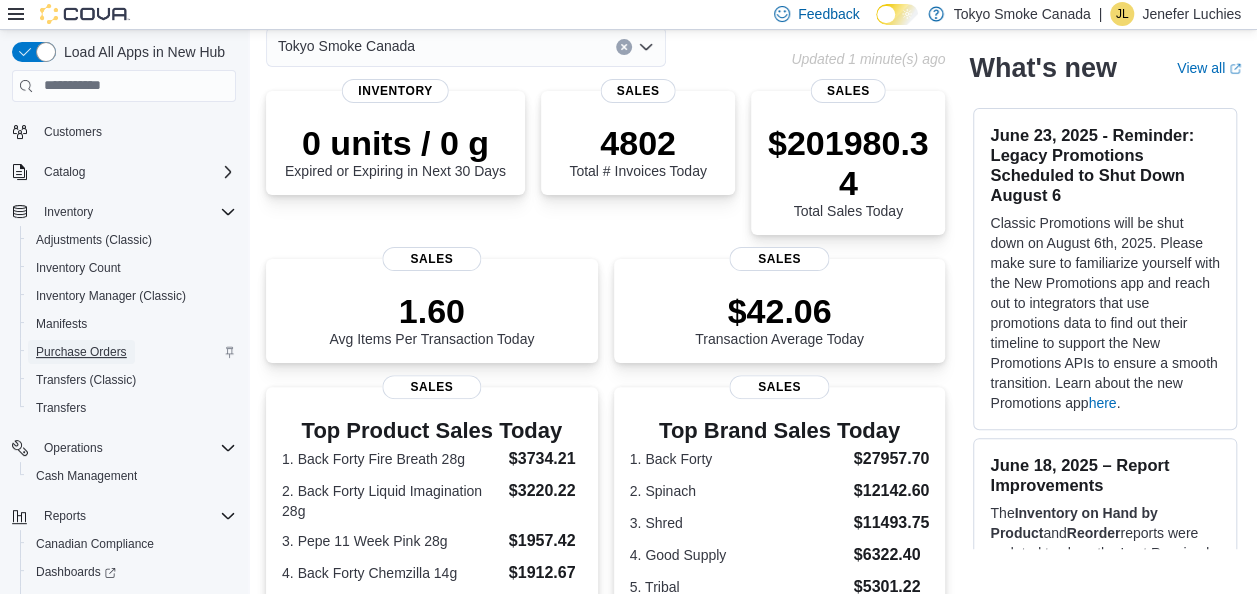 click on "Purchase Orders" at bounding box center (81, 352) 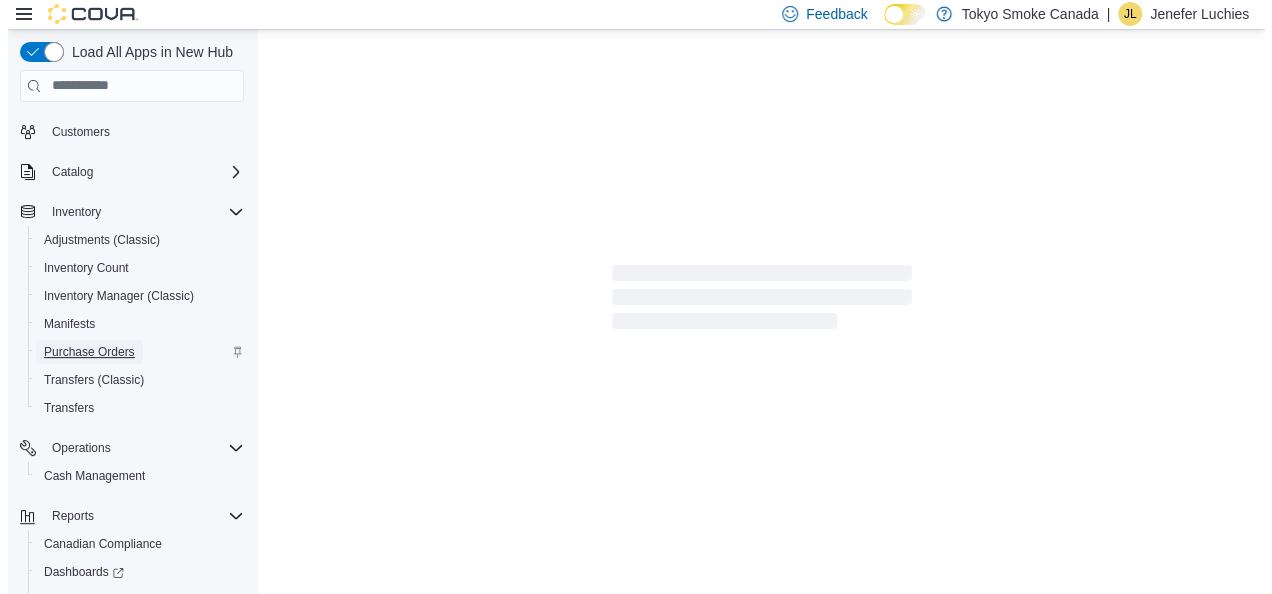 scroll, scrollTop: 0, scrollLeft: 0, axis: both 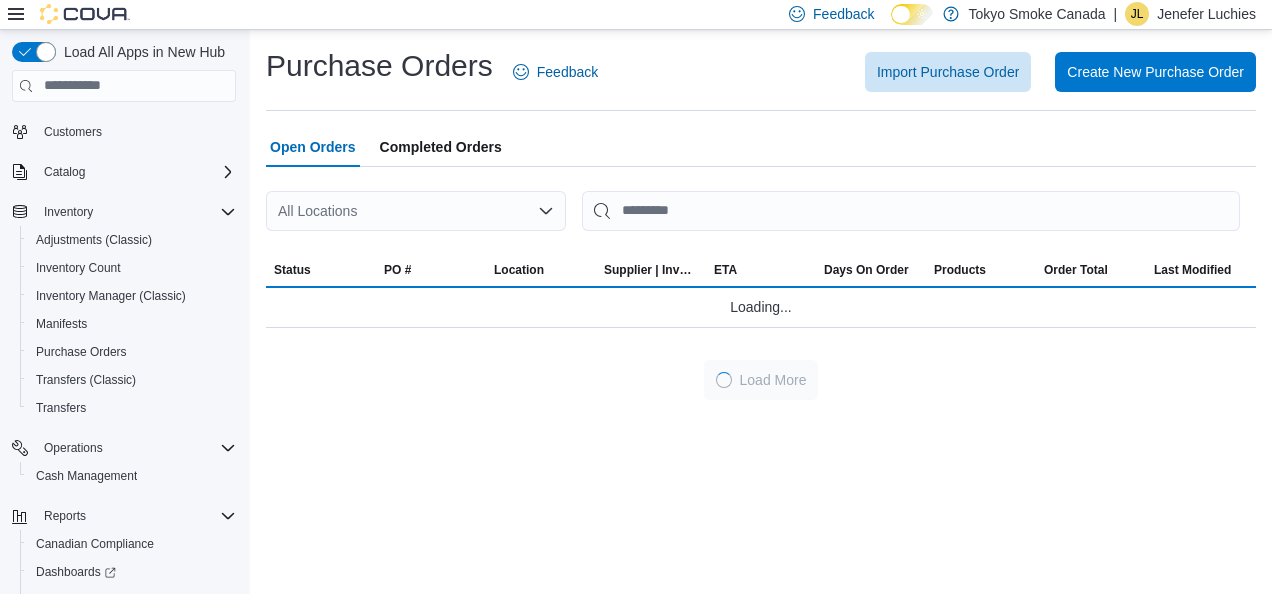click on "All Locations" at bounding box center (416, 211) 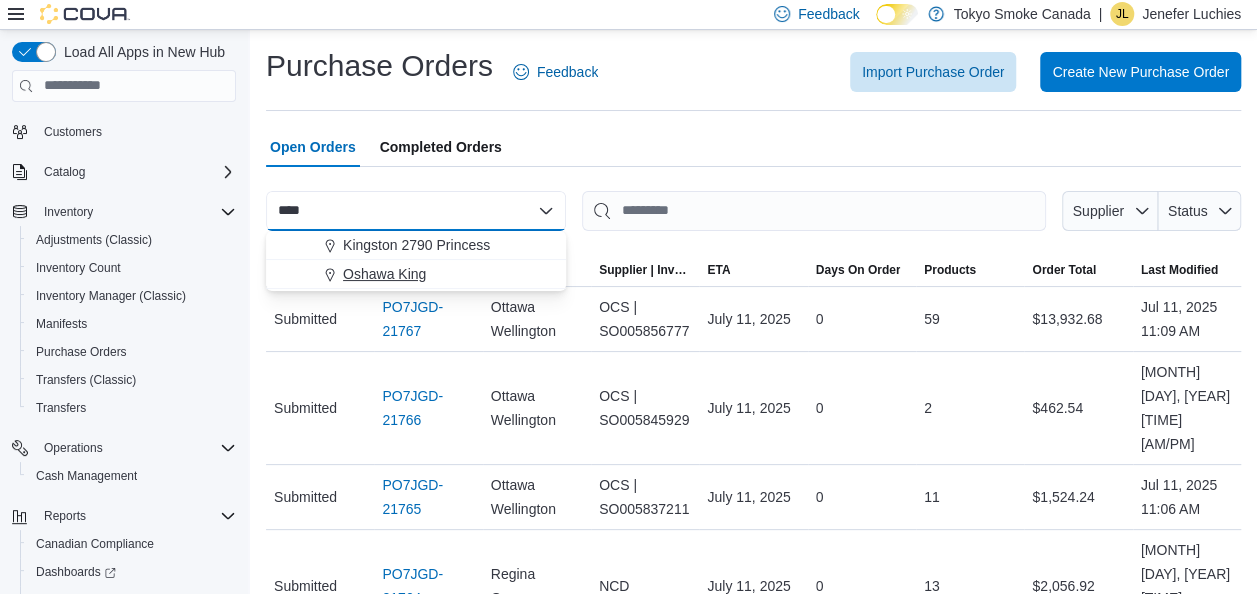 type on "****" 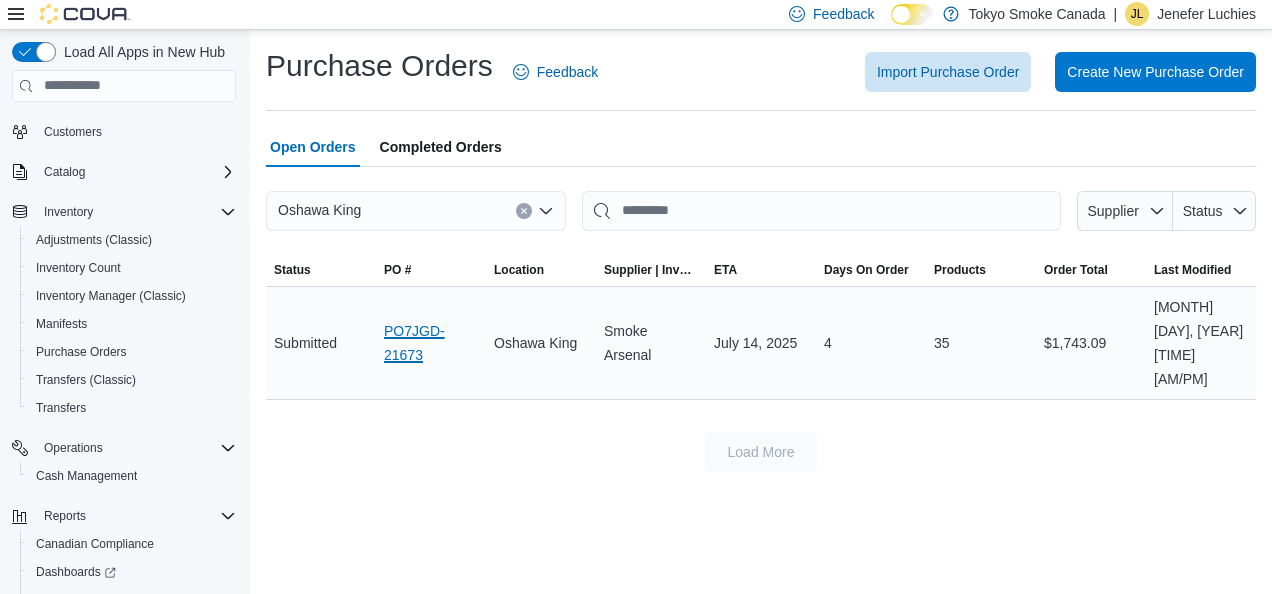 click on "PO7JGD-21673" at bounding box center [431, 343] 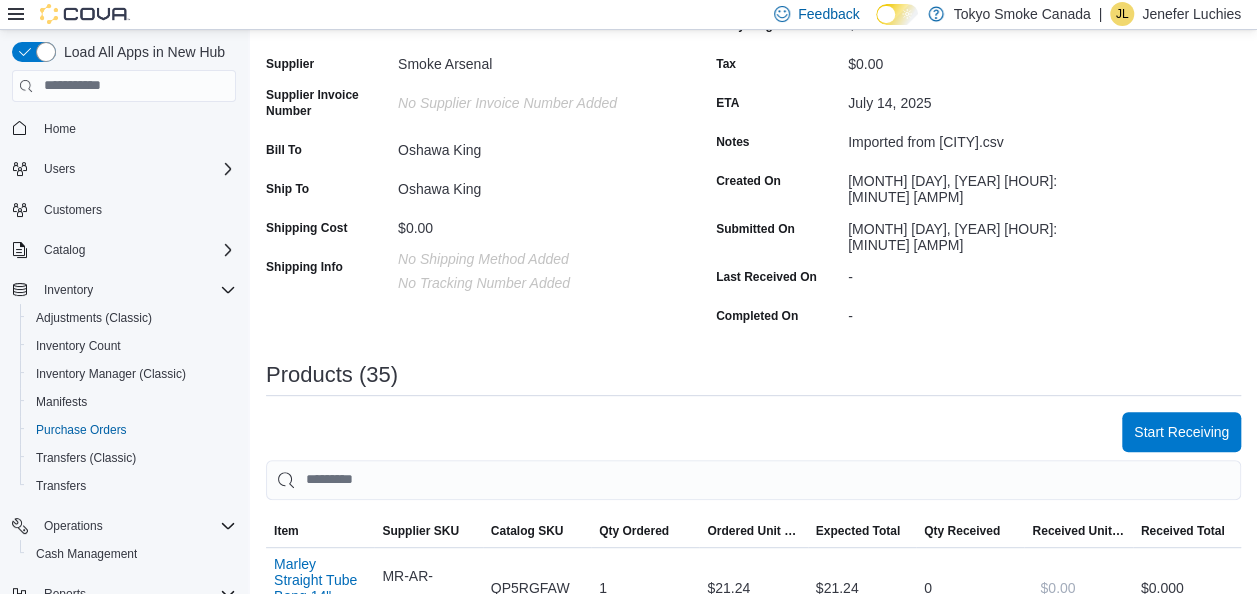 scroll, scrollTop: 200, scrollLeft: 0, axis: vertical 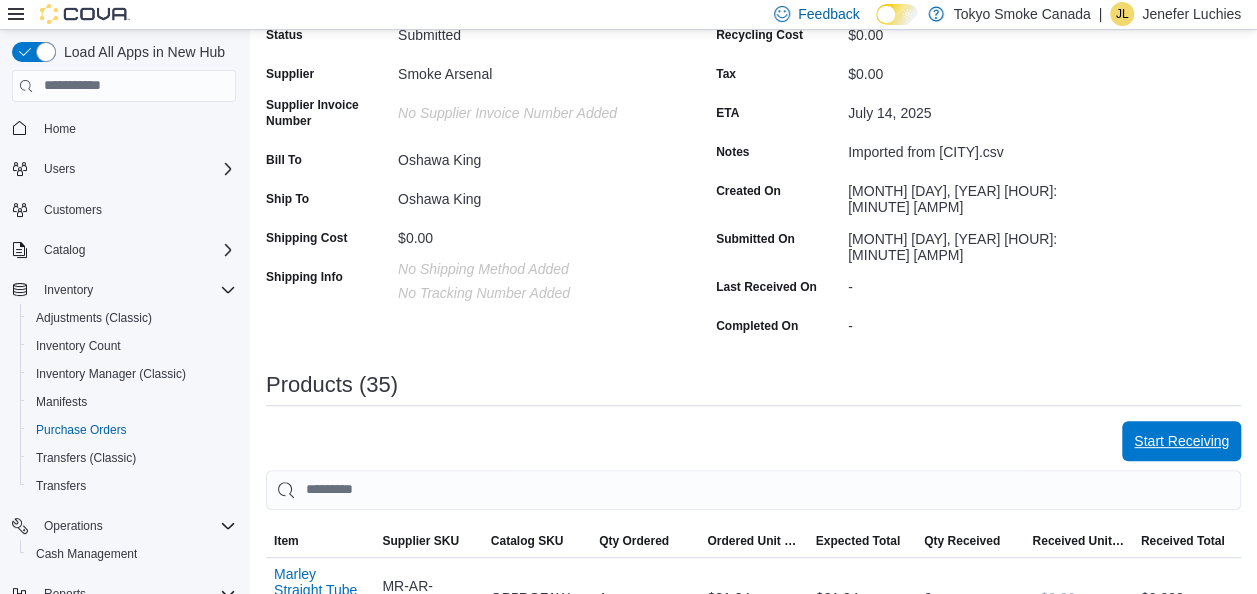 click on "Start Receiving" at bounding box center [1181, 441] 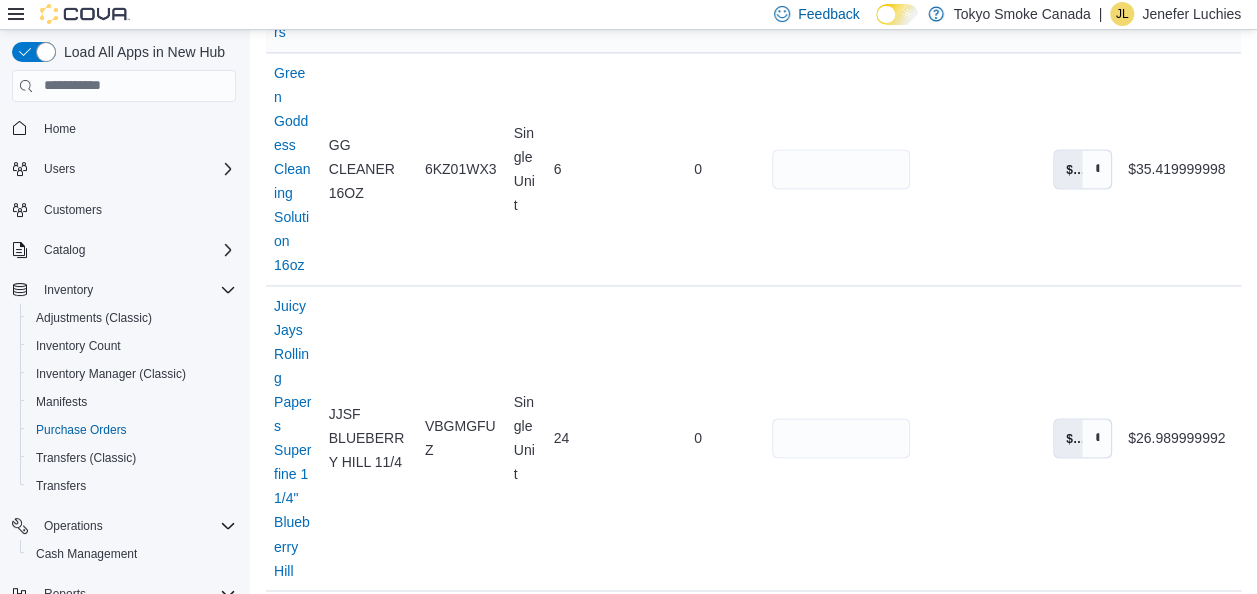 scroll, scrollTop: 1400, scrollLeft: 0, axis: vertical 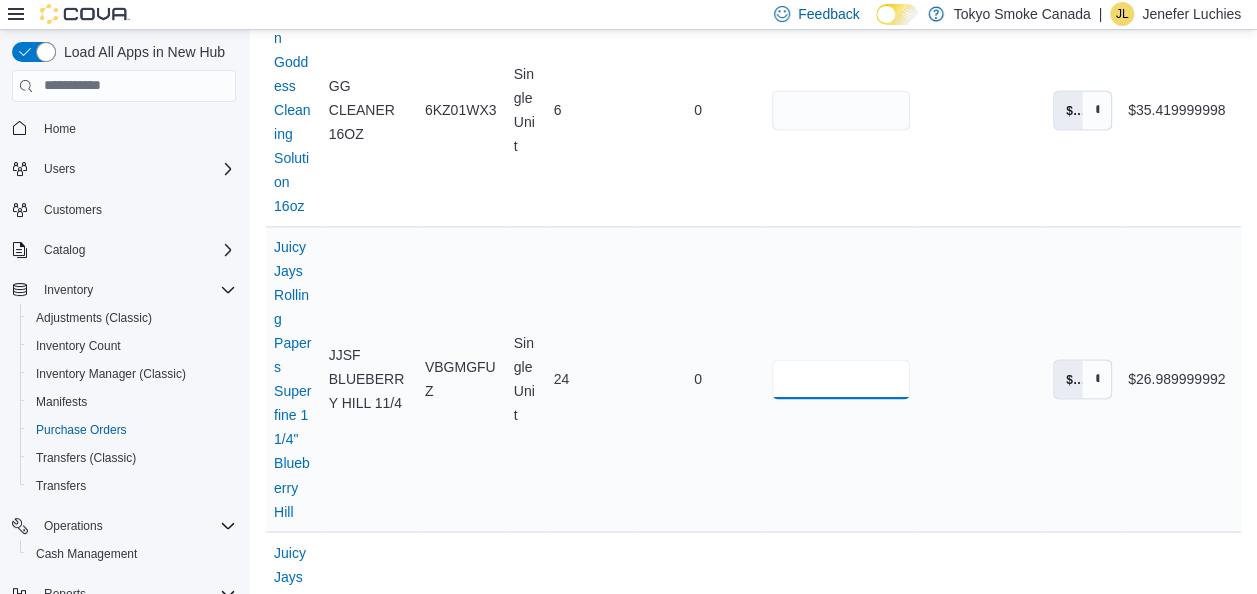click on "**" at bounding box center (840, 379) 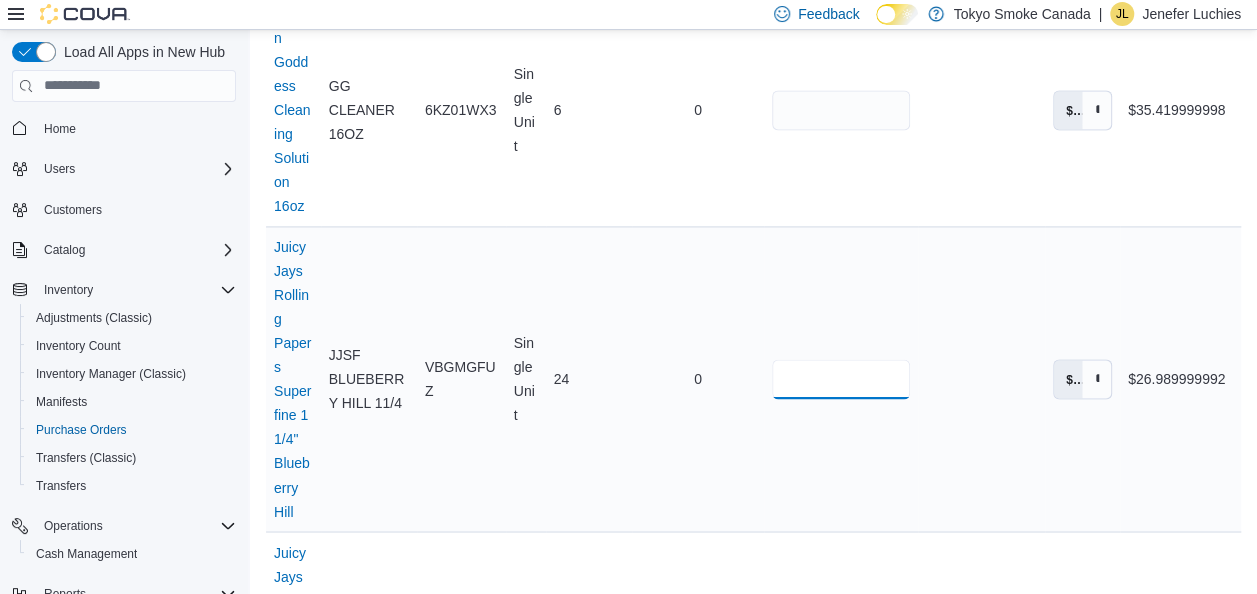 type on "*" 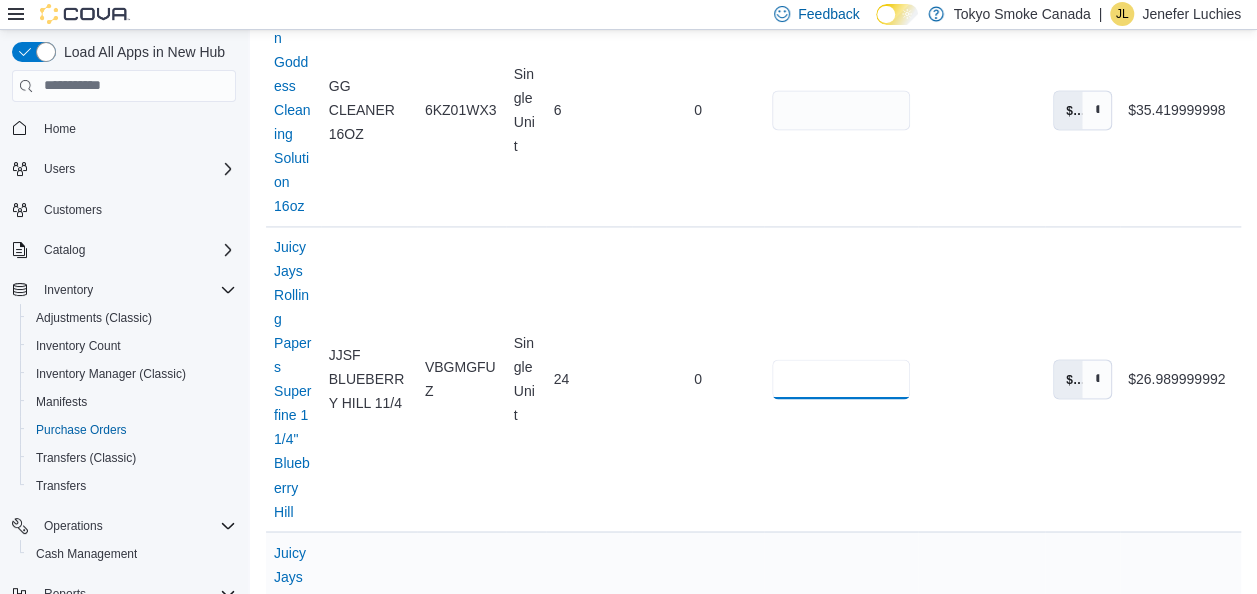 type on "*" 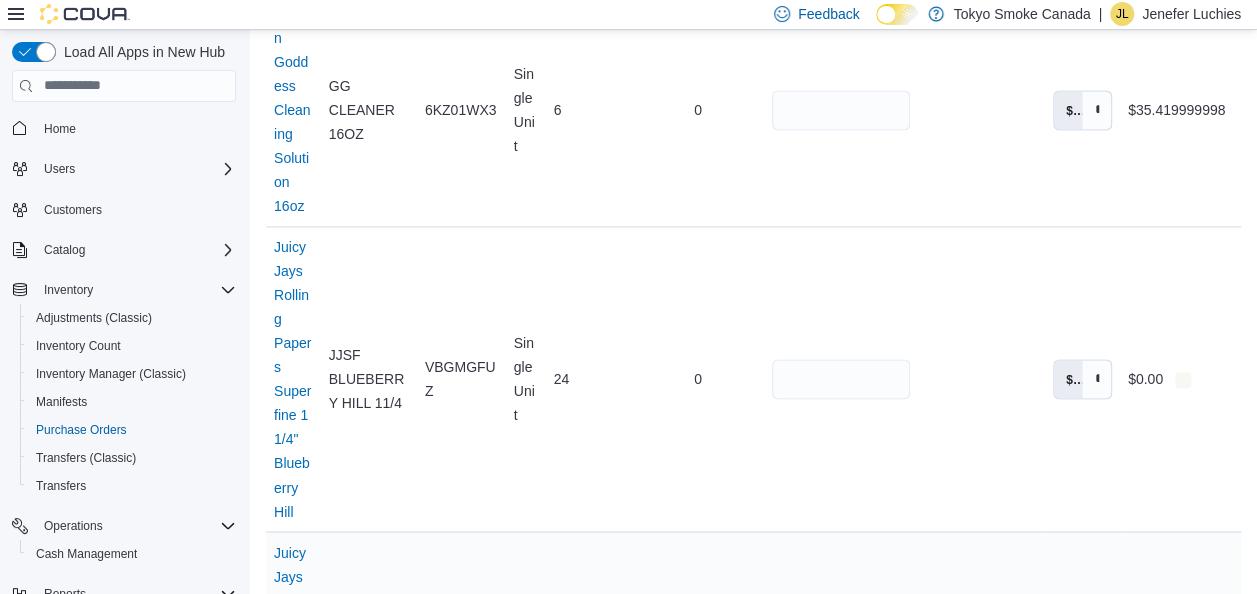 click on "**" at bounding box center [840, 684] 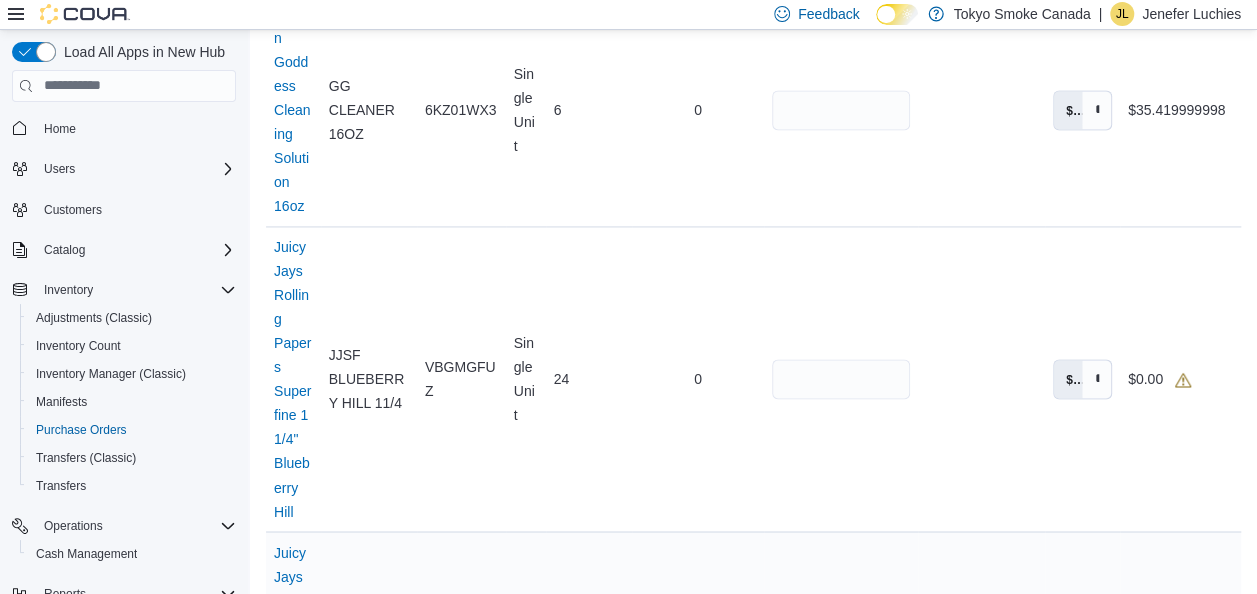 type on "*" 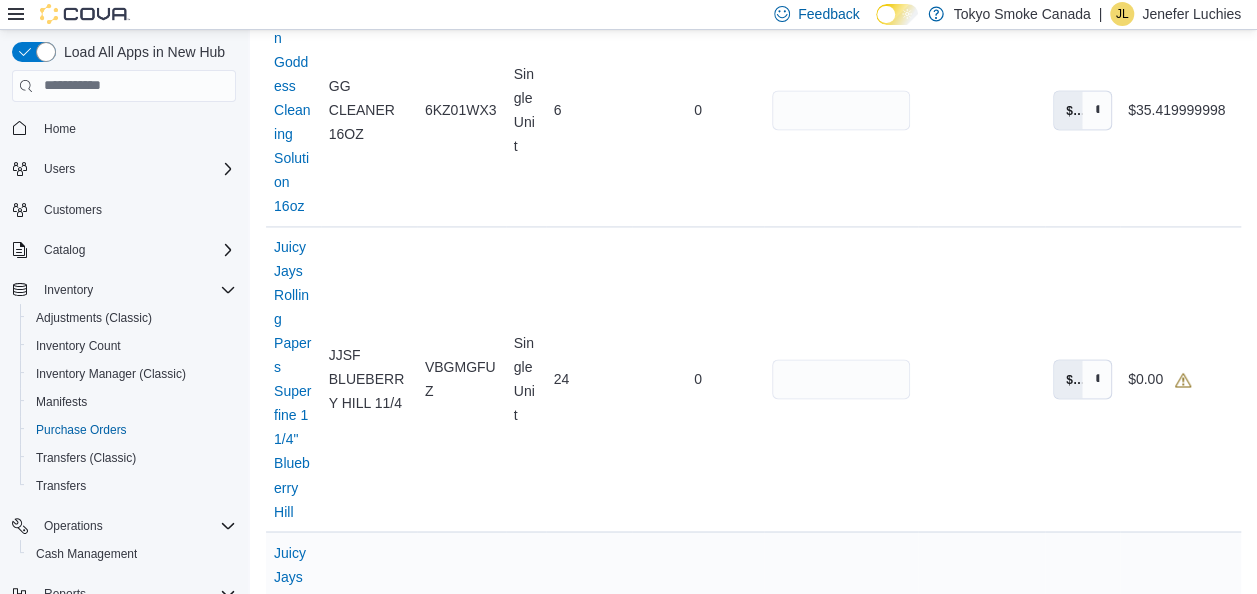 type on "*" 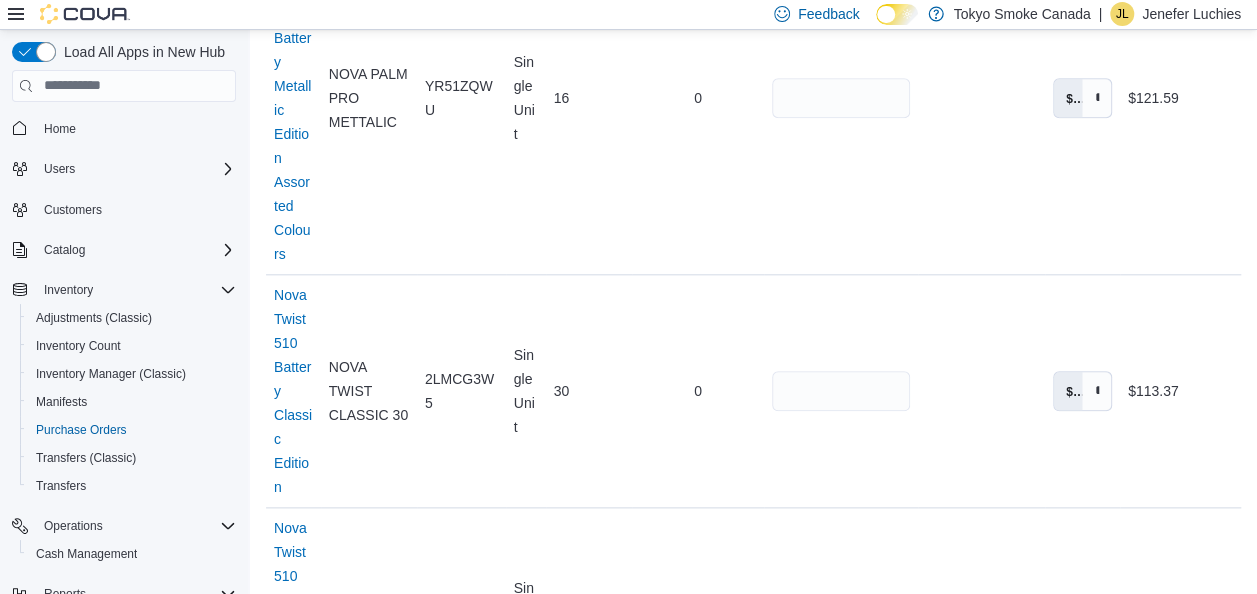 scroll, scrollTop: 4600, scrollLeft: 0, axis: vertical 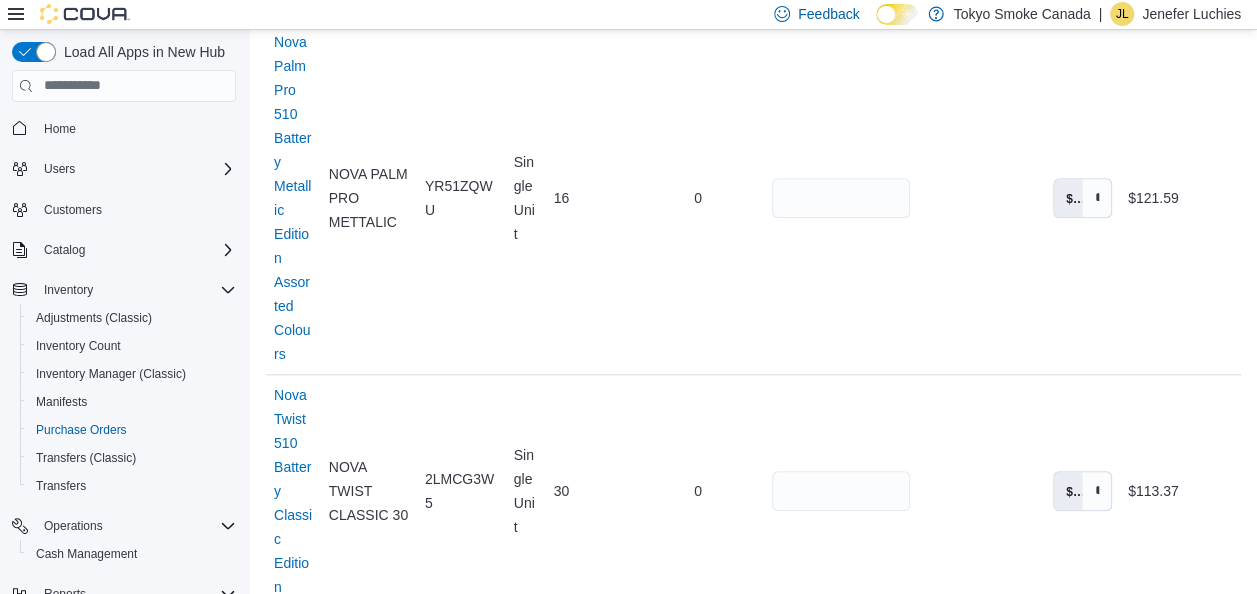 click on "**" at bounding box center (840, 1202) 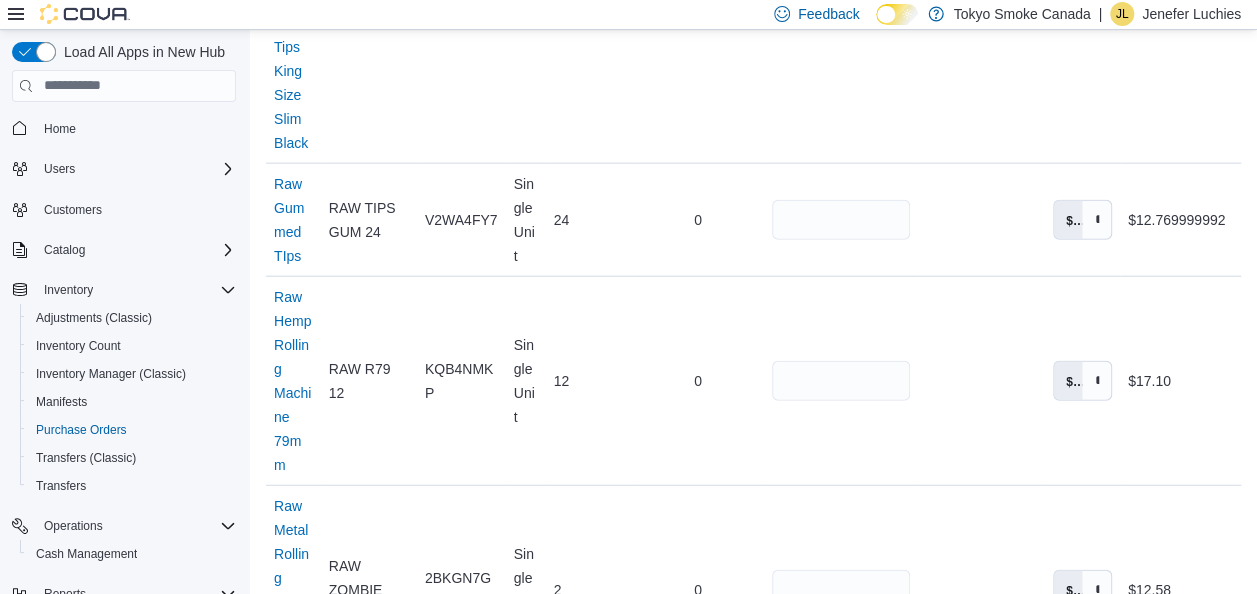 scroll, scrollTop: 6100, scrollLeft: 0, axis: vertical 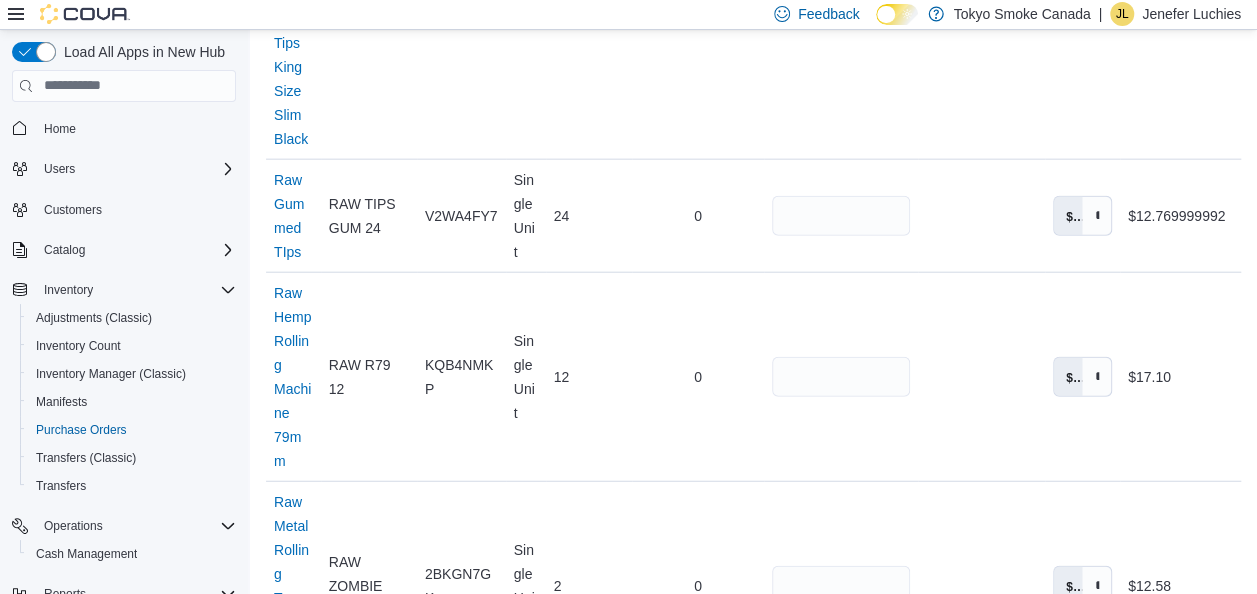 click on "*" at bounding box center (840, 1674) 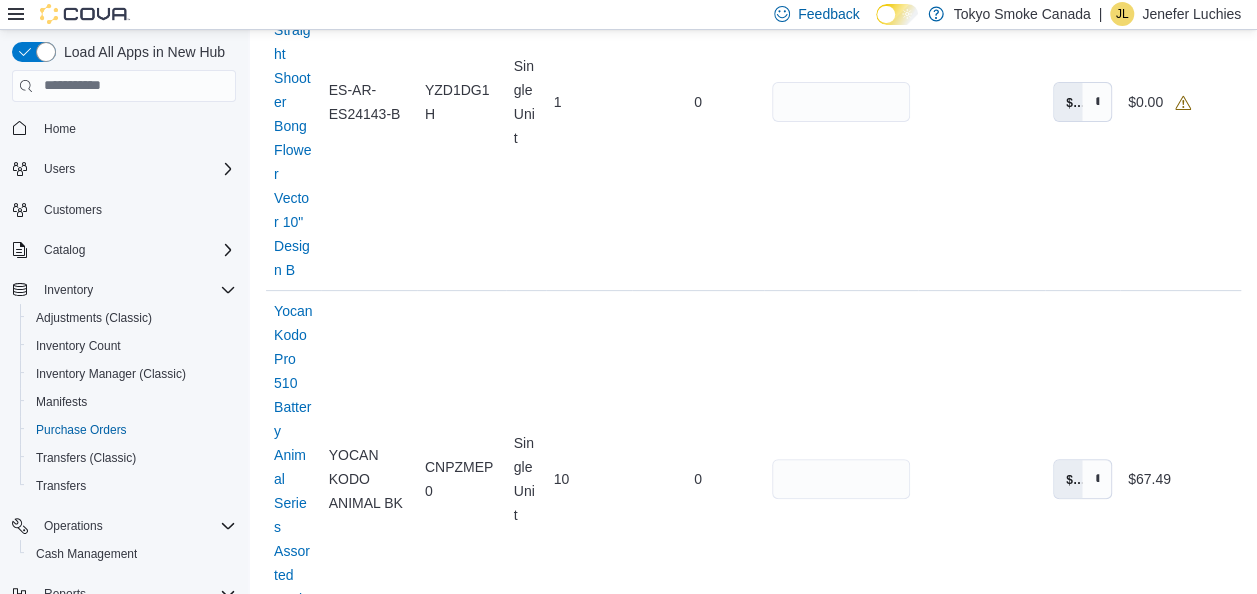 scroll, scrollTop: 7700, scrollLeft: 0, axis: vertical 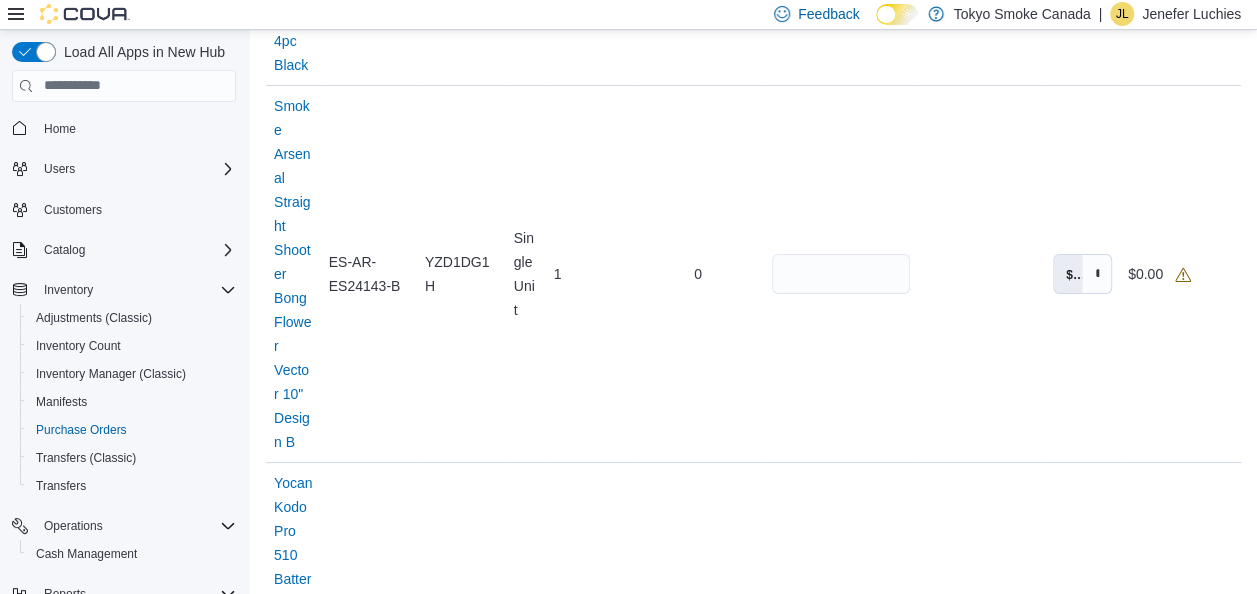 click on "Receive Products" at bounding box center [1174, 2192] 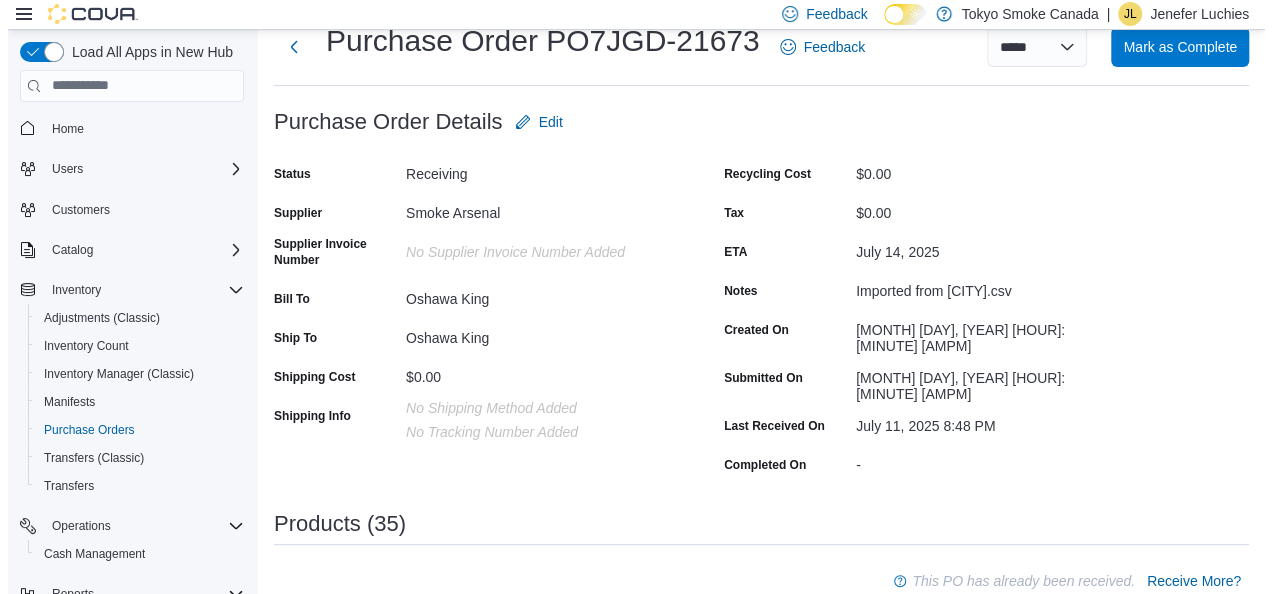 scroll, scrollTop: 0, scrollLeft: 0, axis: both 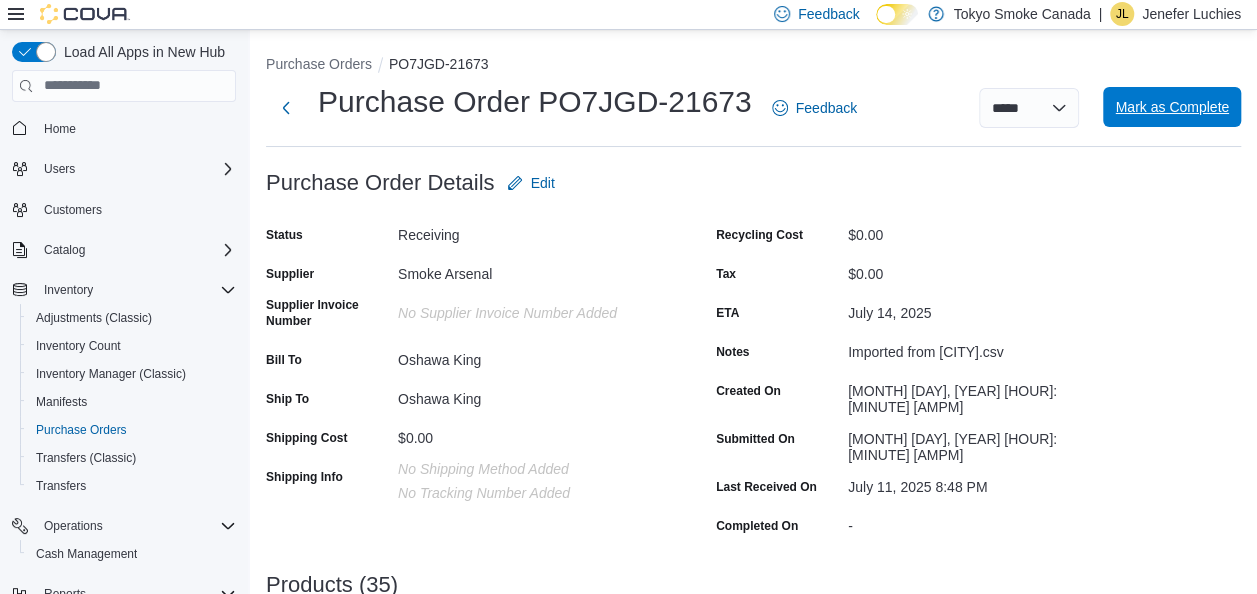 click on "Mark as Complete" at bounding box center [1172, 107] 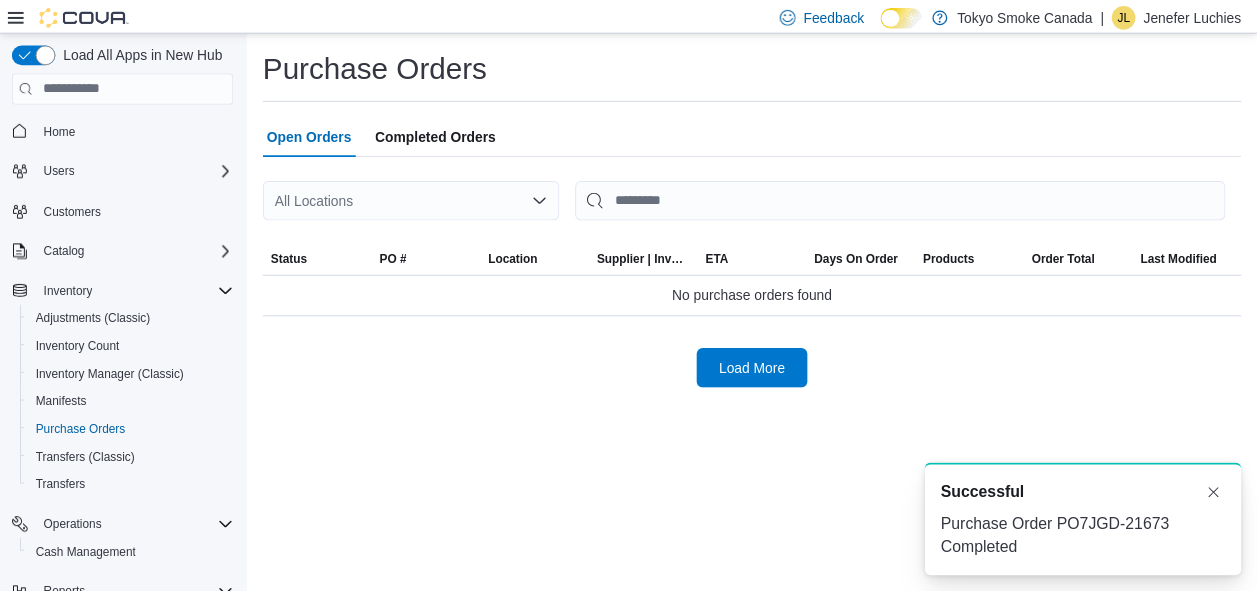scroll, scrollTop: 0, scrollLeft: 0, axis: both 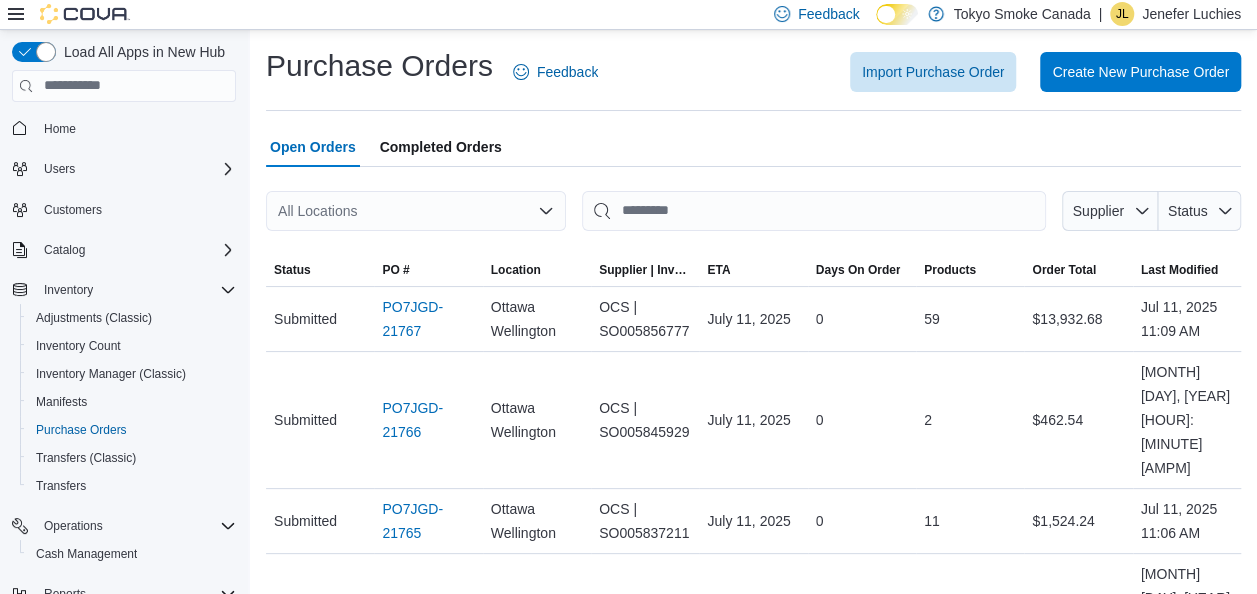 click on "Jenefer Luchies" at bounding box center (1191, 14) 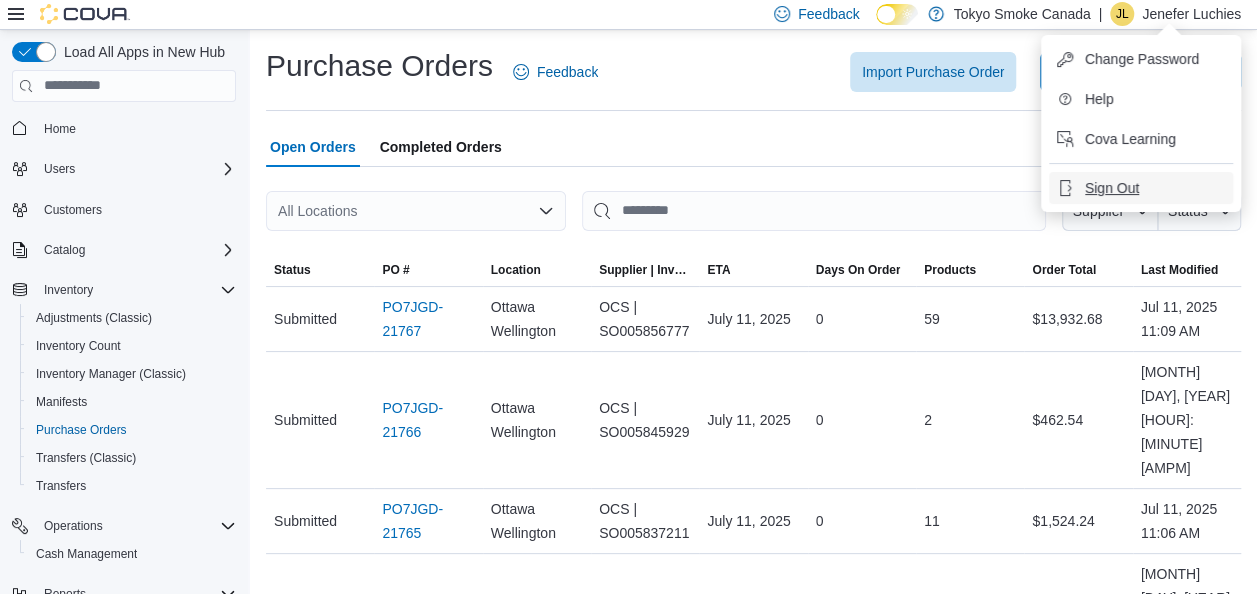 click on "Sign Out" at bounding box center (1112, 188) 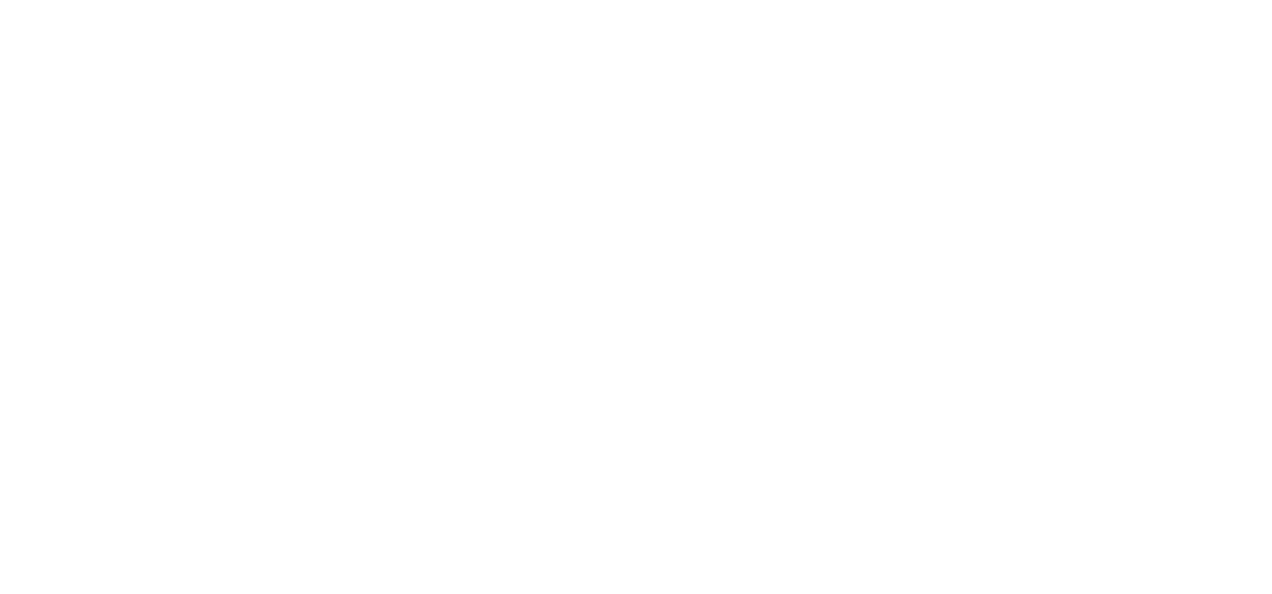 scroll, scrollTop: 0, scrollLeft: 0, axis: both 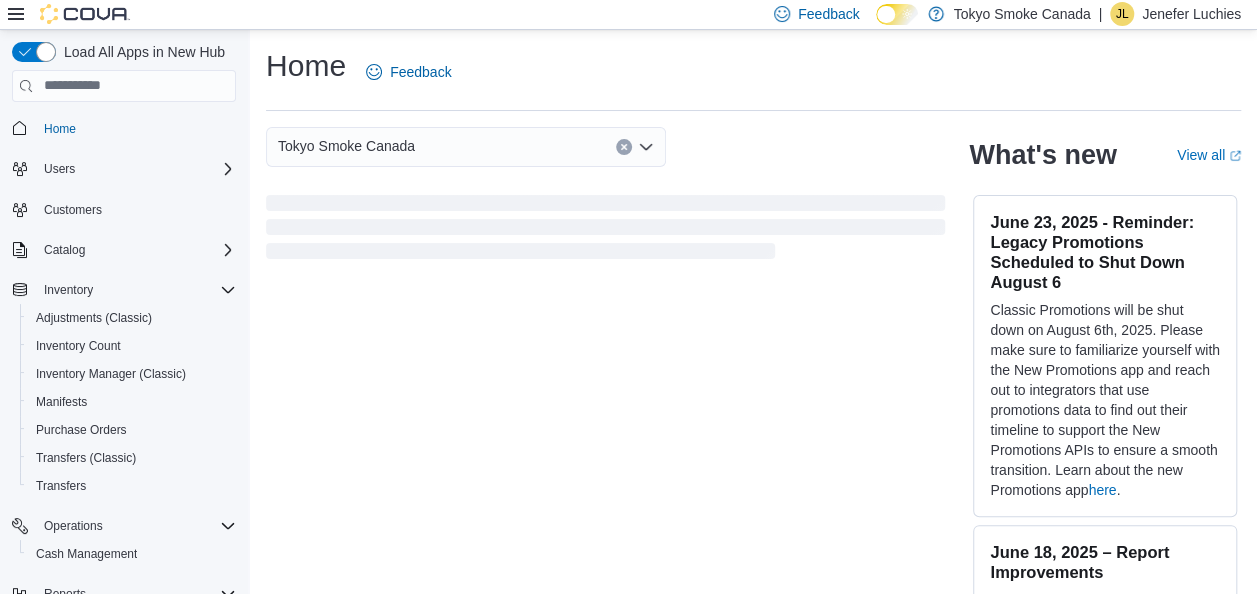 click on "Jenefer Luchies" at bounding box center [1191, 14] 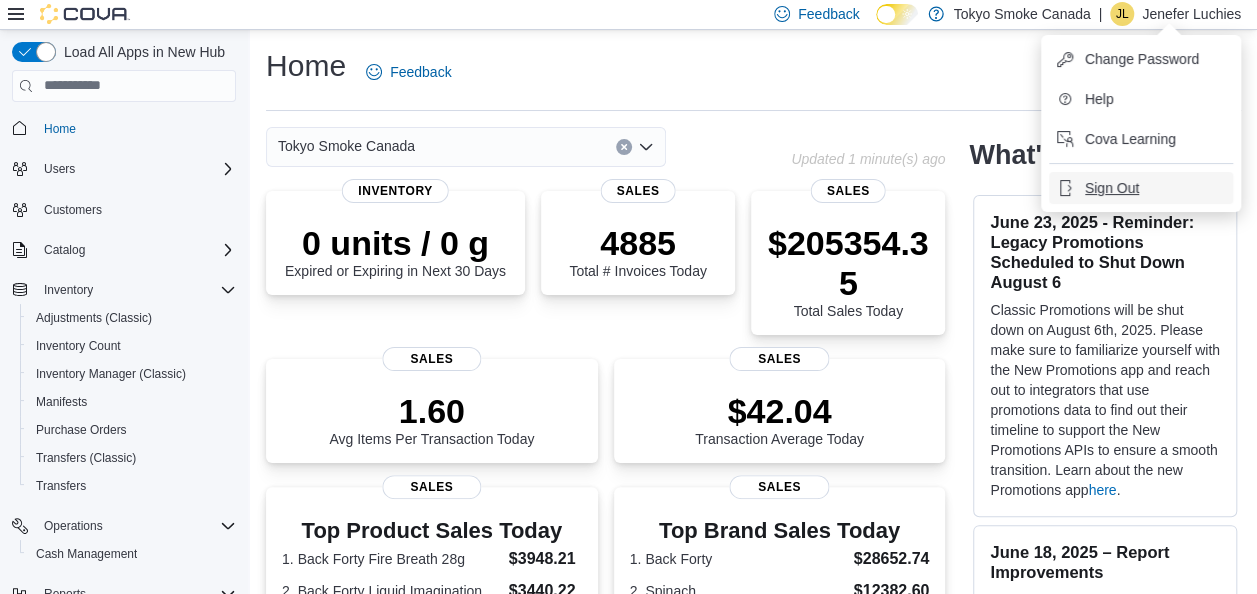 click on "Sign Out" at bounding box center (1112, 188) 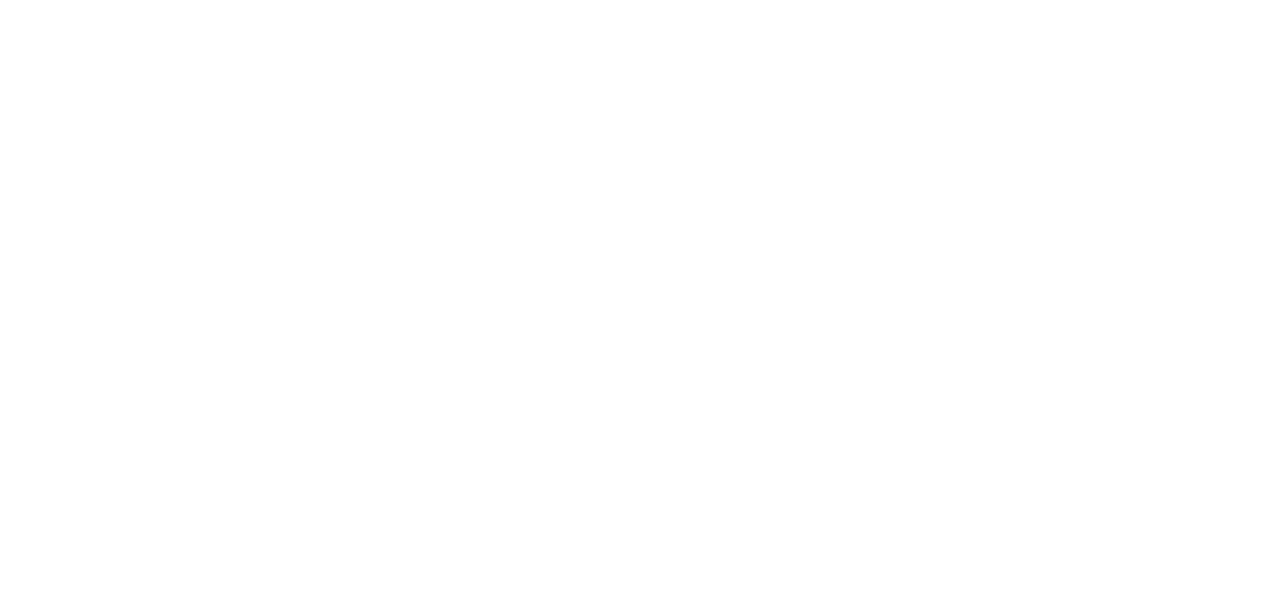 scroll, scrollTop: 0, scrollLeft: 0, axis: both 